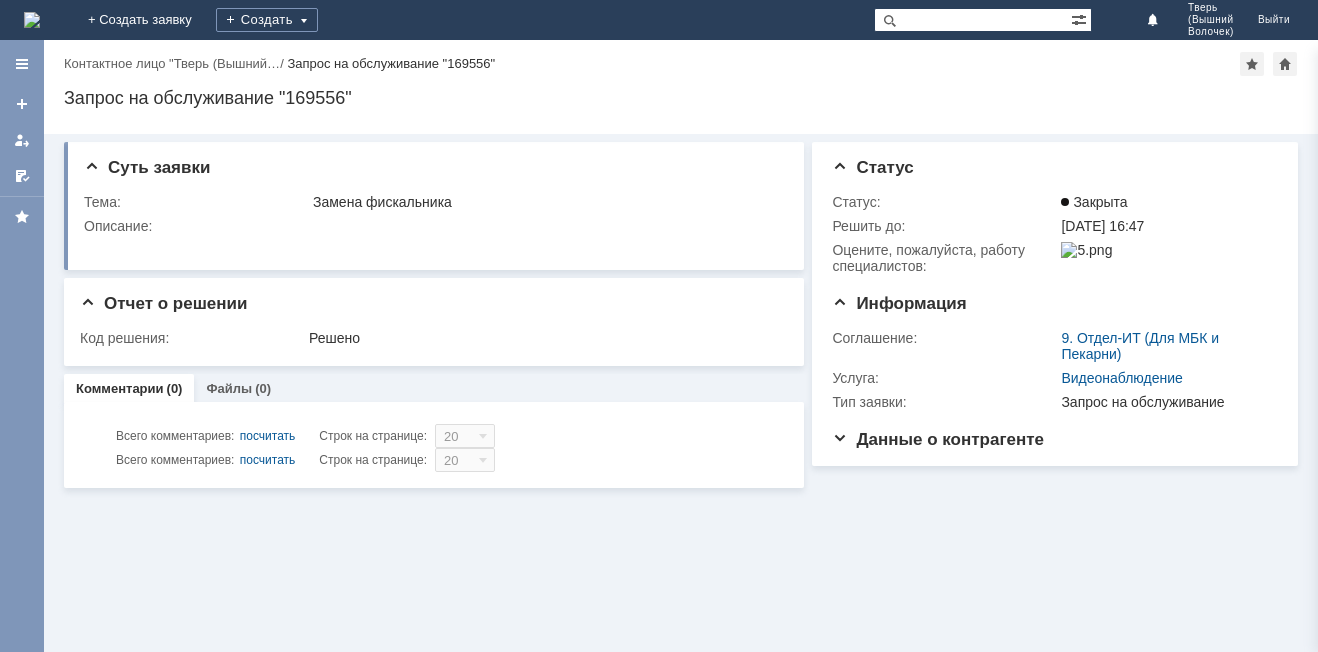 scroll, scrollTop: 0, scrollLeft: 0, axis: both 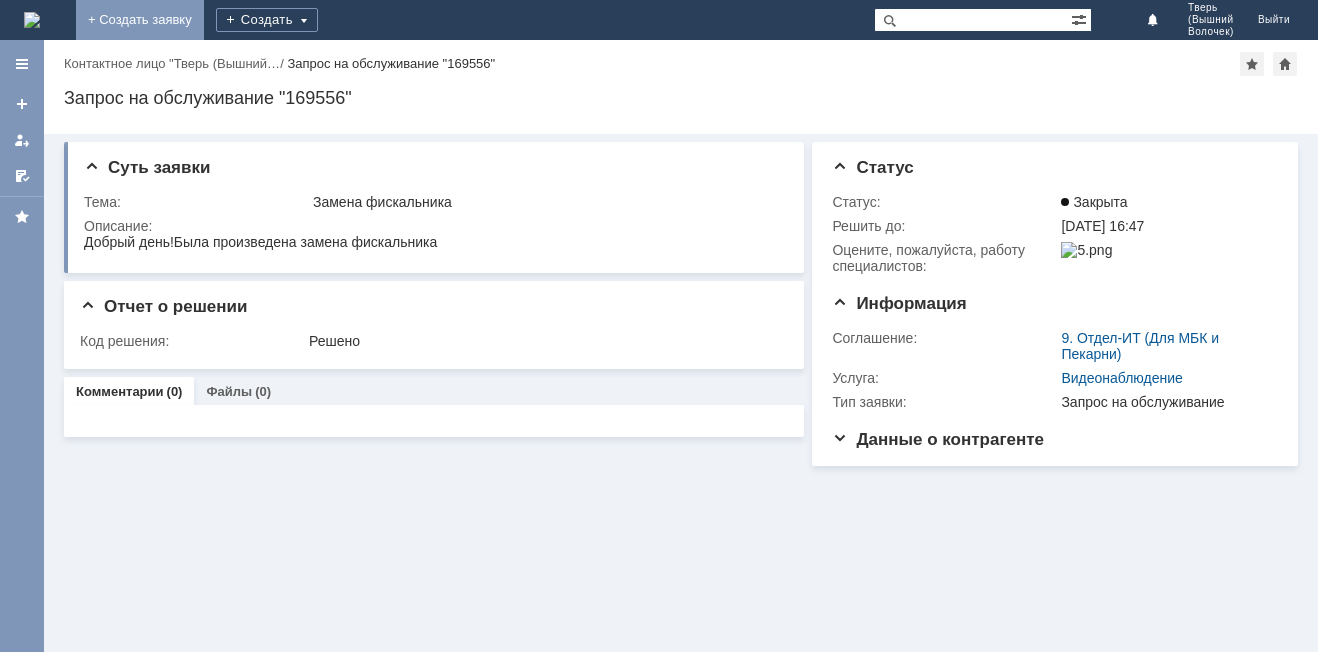 click on "+ Создать заявку" at bounding box center (140, 20) 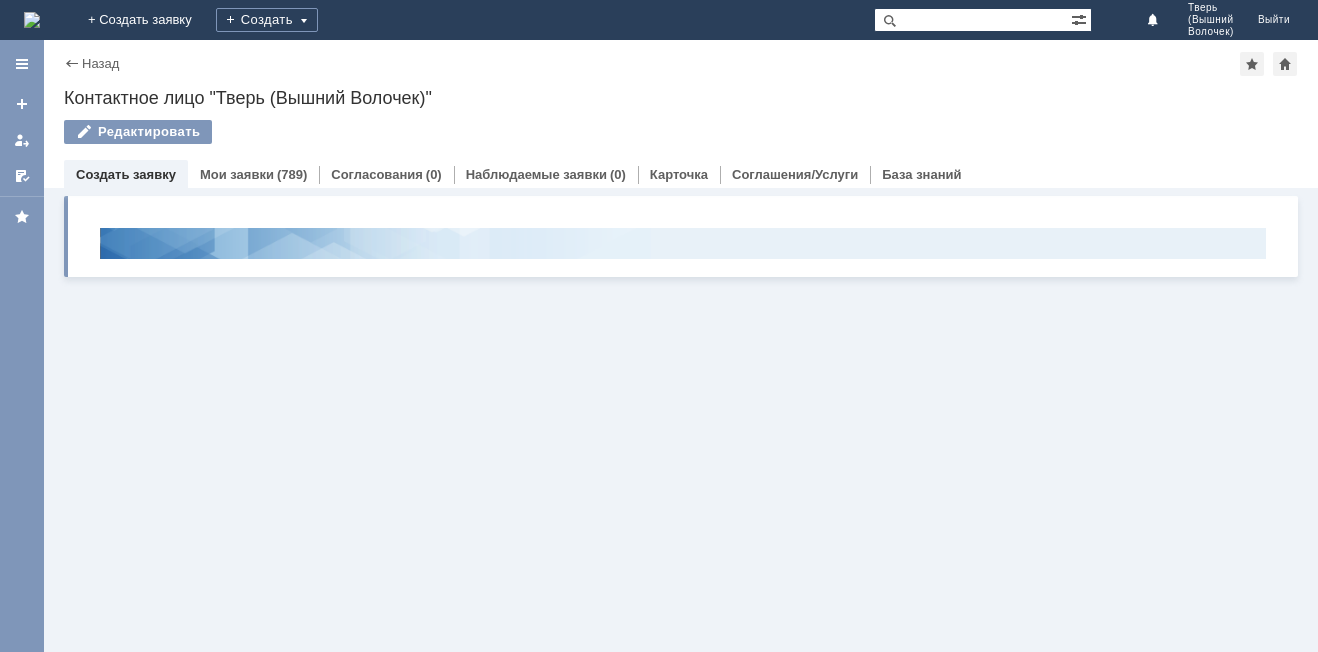scroll, scrollTop: 0, scrollLeft: 0, axis: both 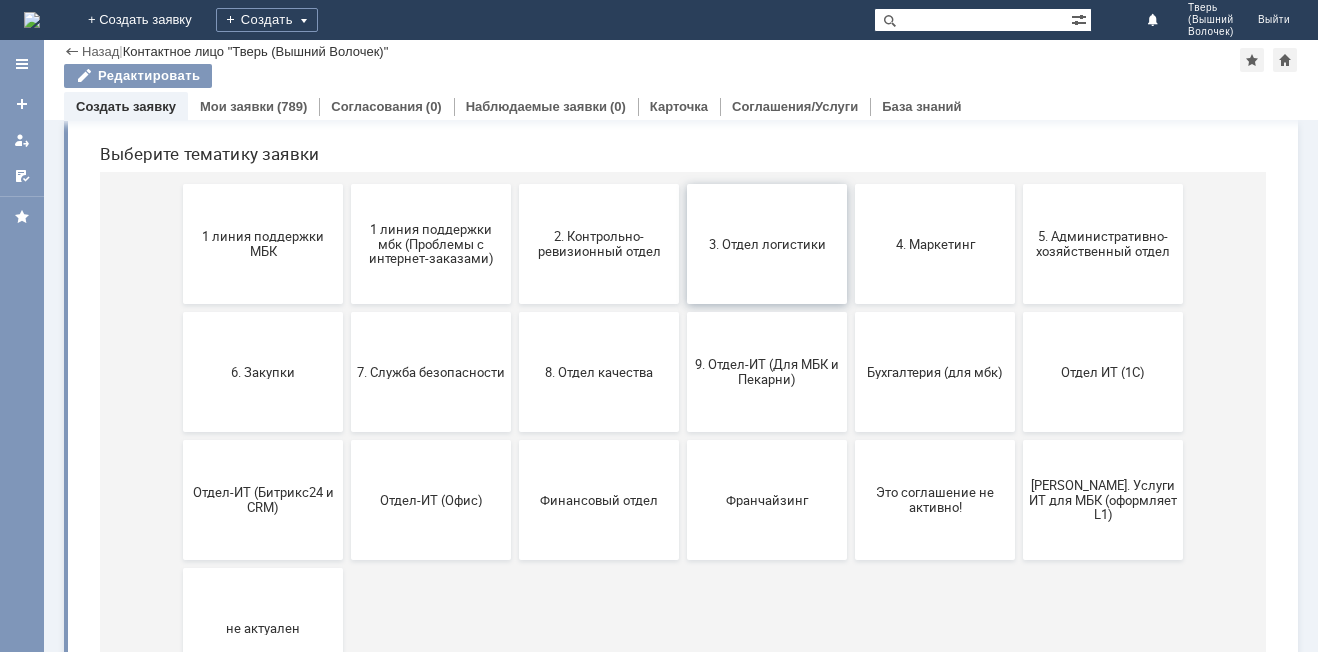 click on "3. Отдел логистики" at bounding box center [767, 243] 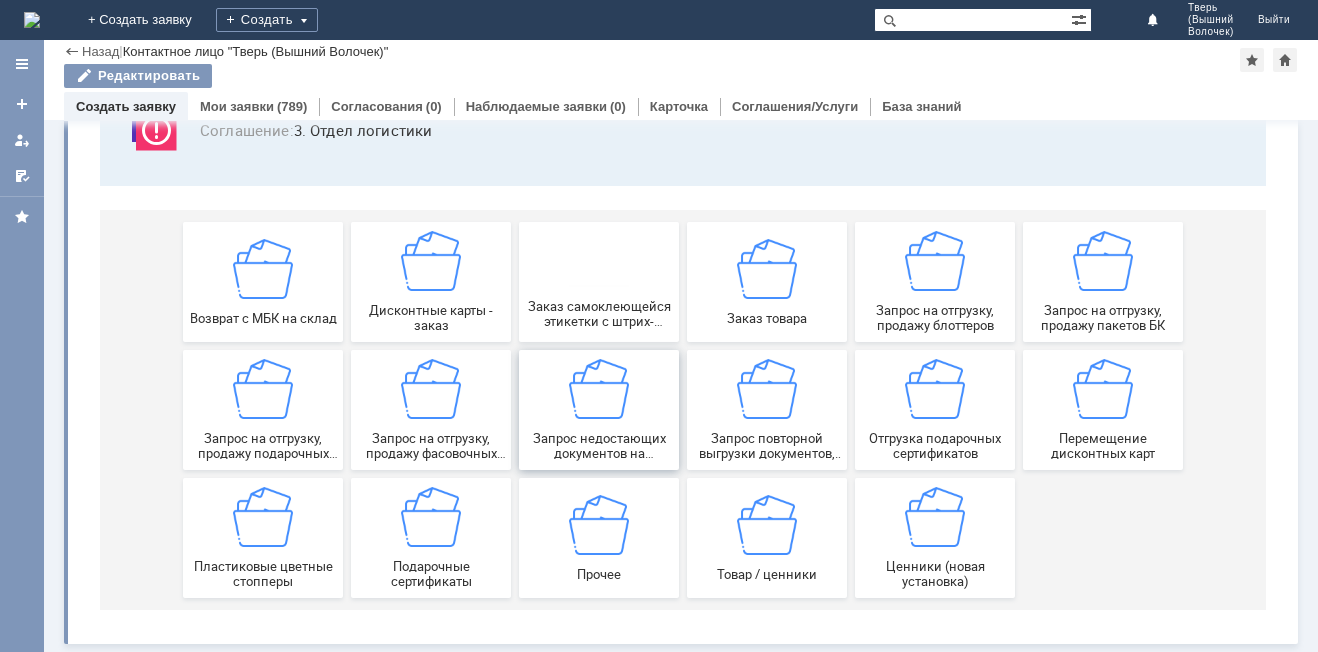 scroll, scrollTop: 166, scrollLeft: 0, axis: vertical 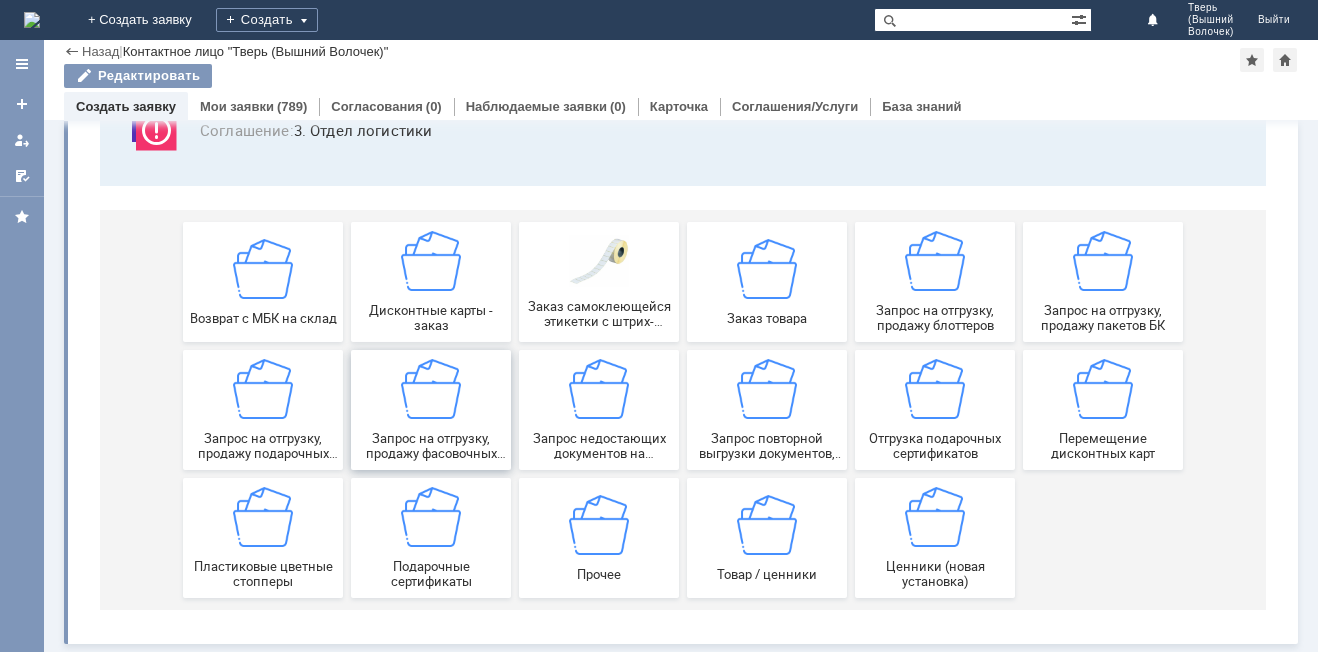 click at bounding box center [431, 389] 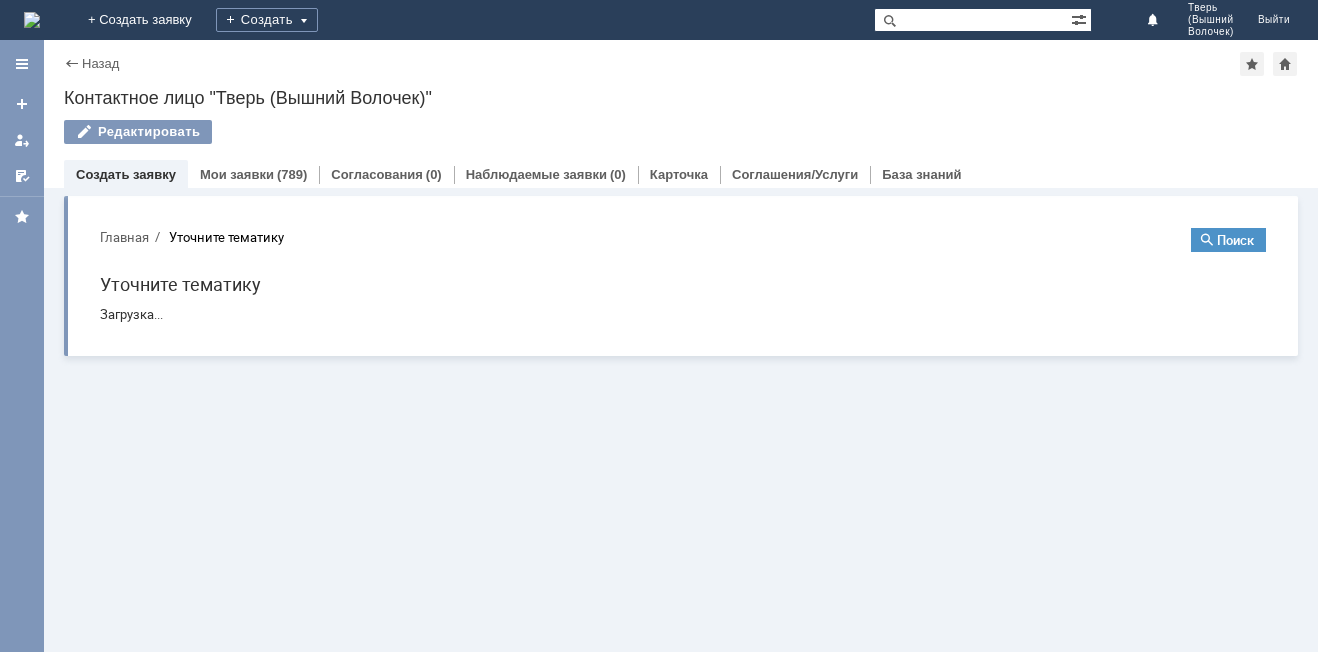 scroll, scrollTop: 0, scrollLeft: 0, axis: both 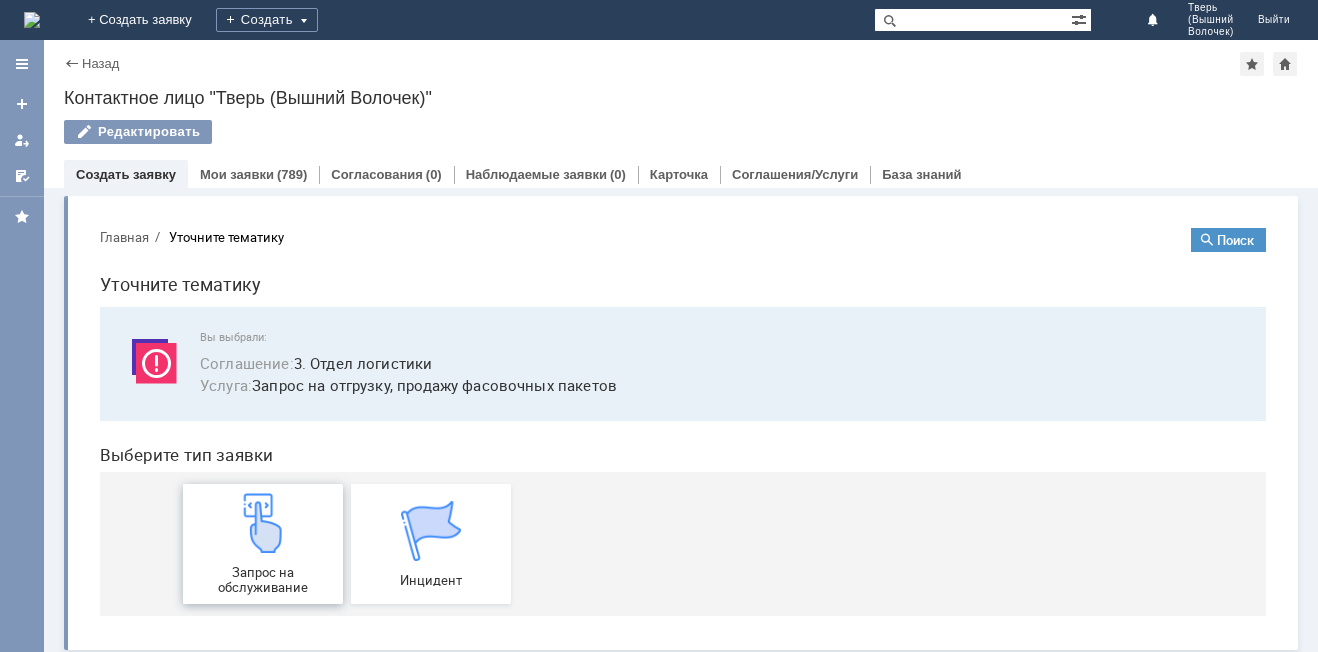 click at bounding box center (263, 523) 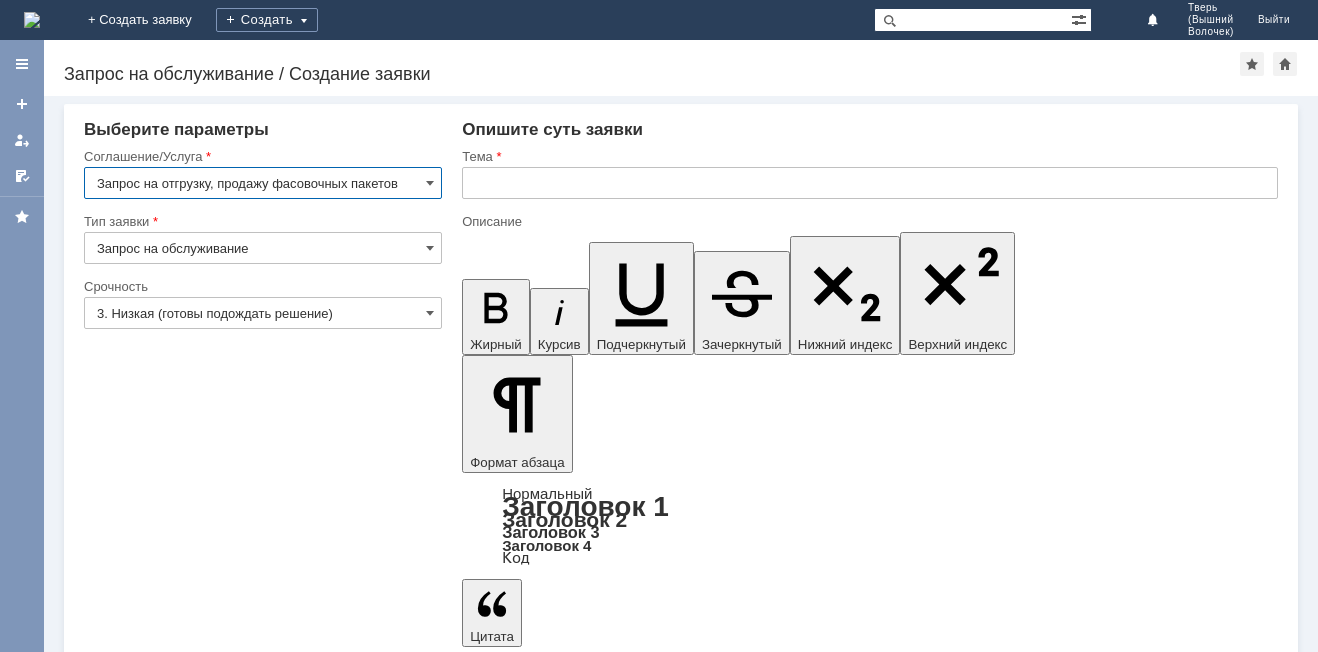 scroll, scrollTop: 0, scrollLeft: 0, axis: both 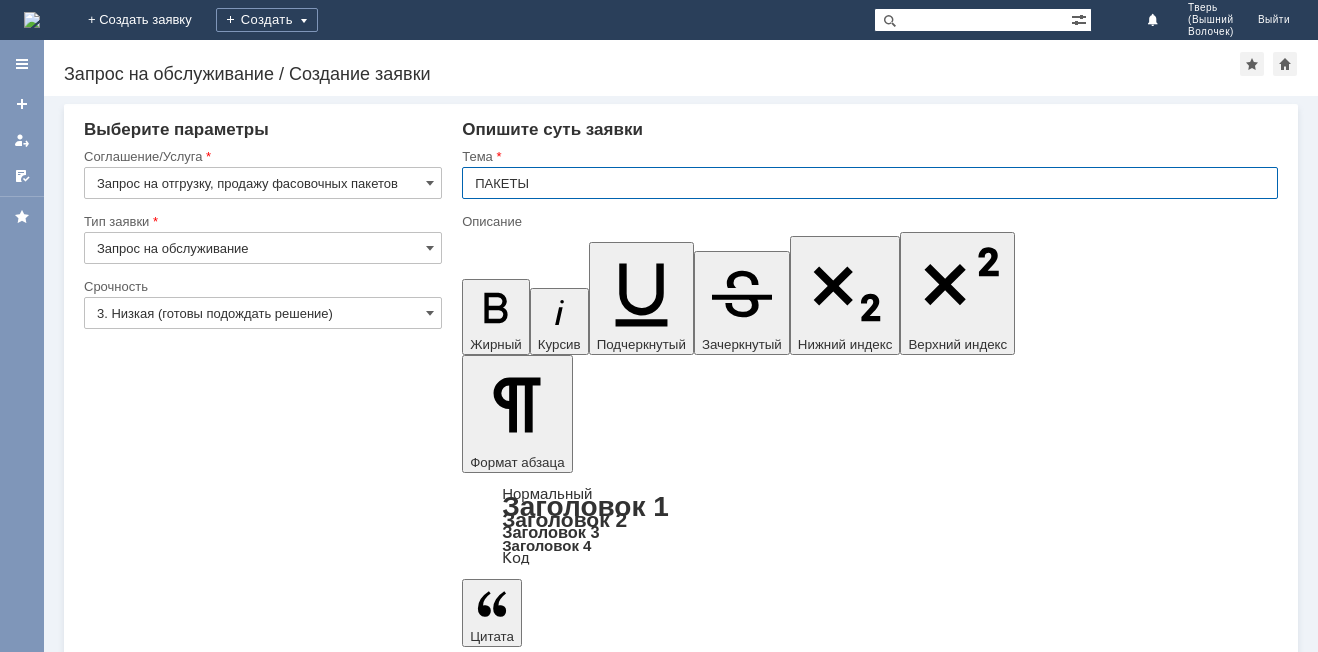 type on "ПАКЕТЫ" 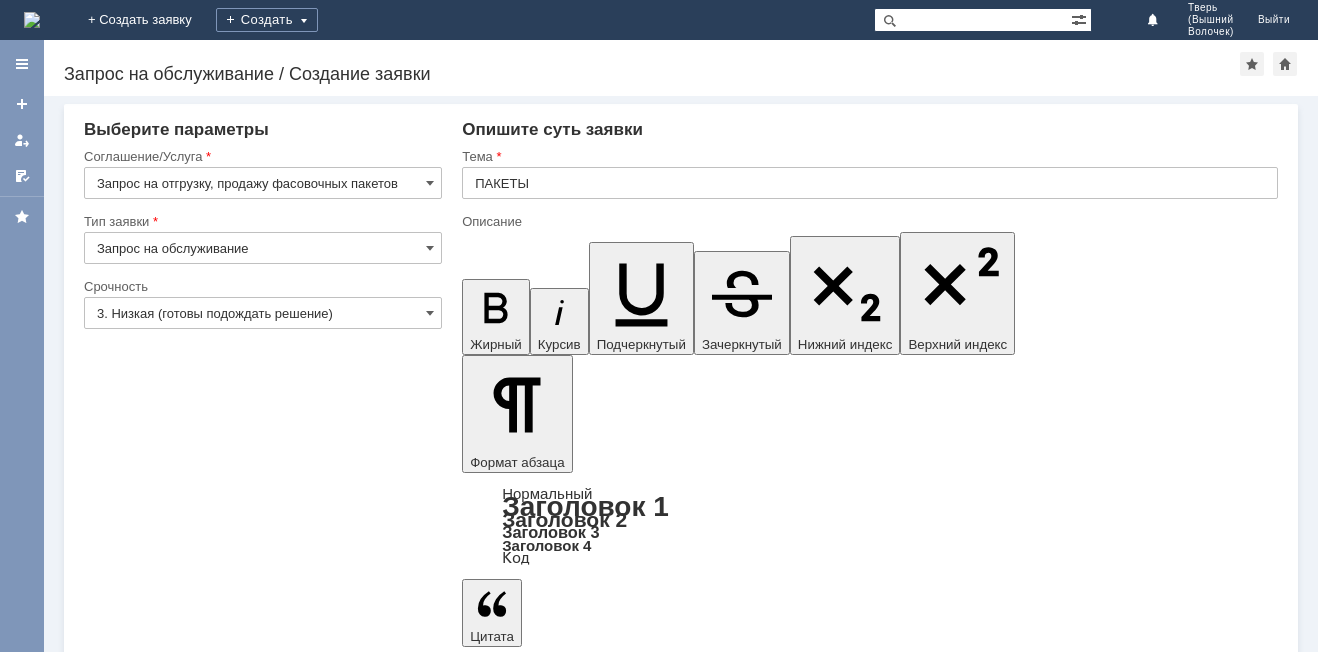 type 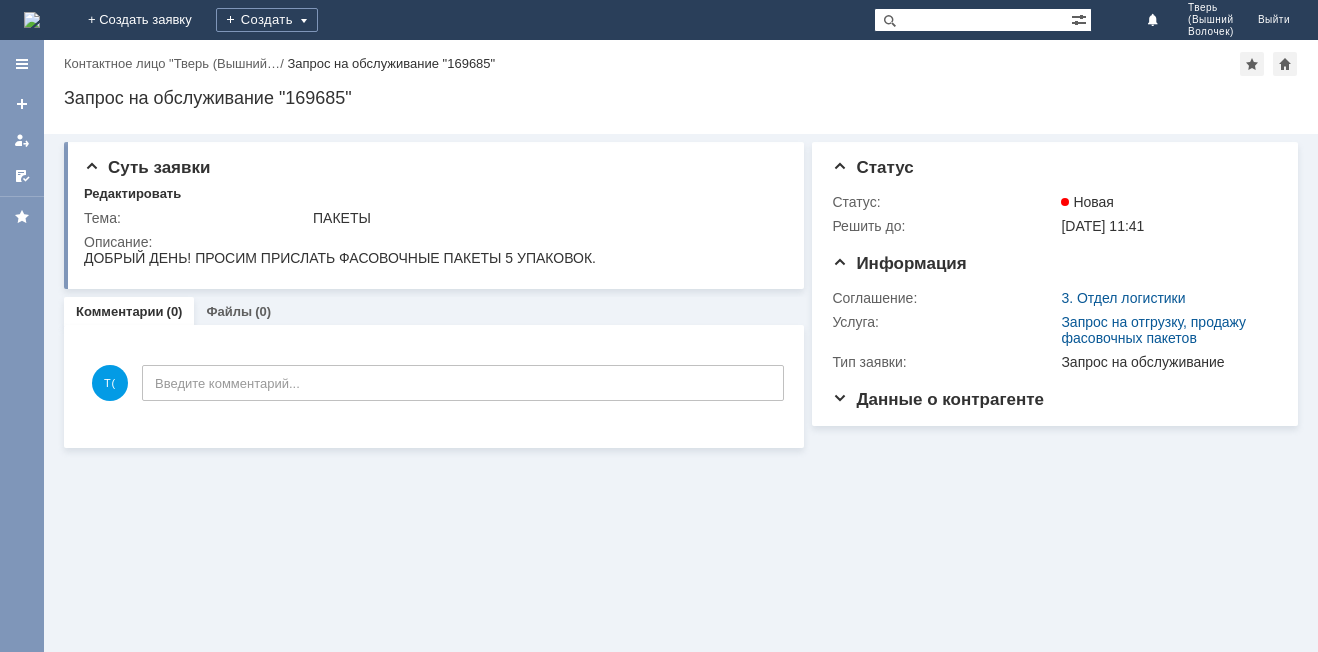 scroll, scrollTop: 0, scrollLeft: 0, axis: both 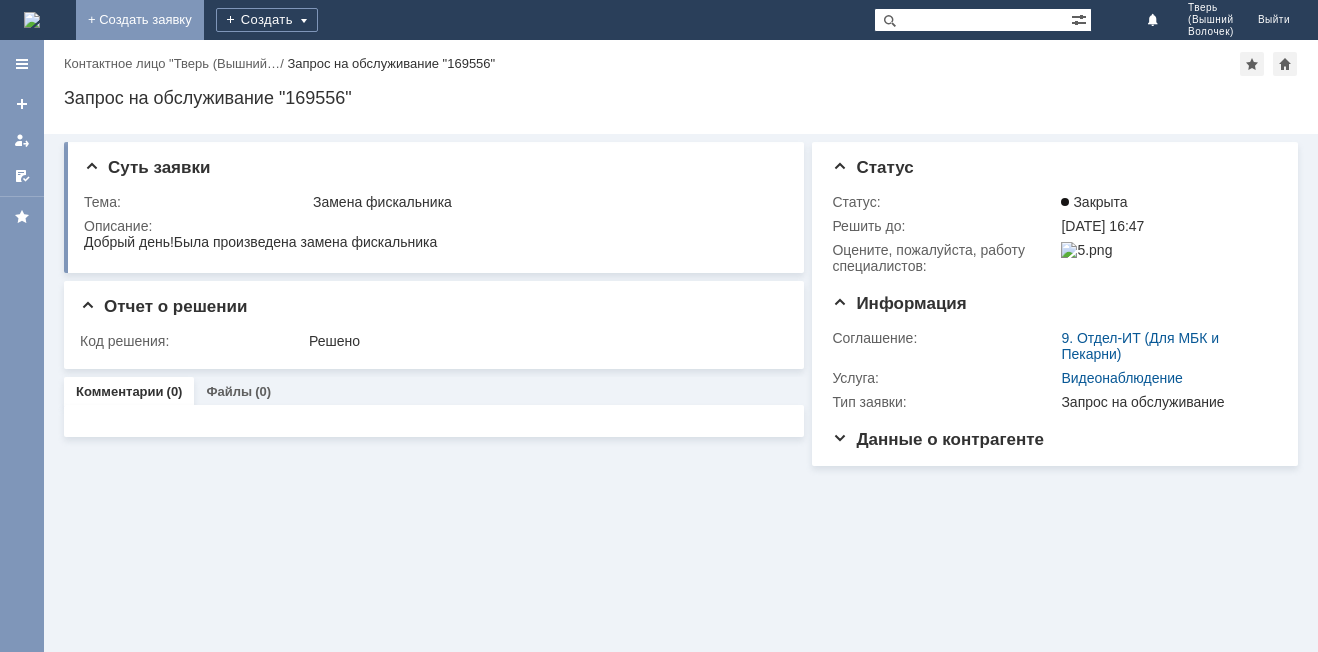 click on "+ Создать заявку" at bounding box center (140, 20) 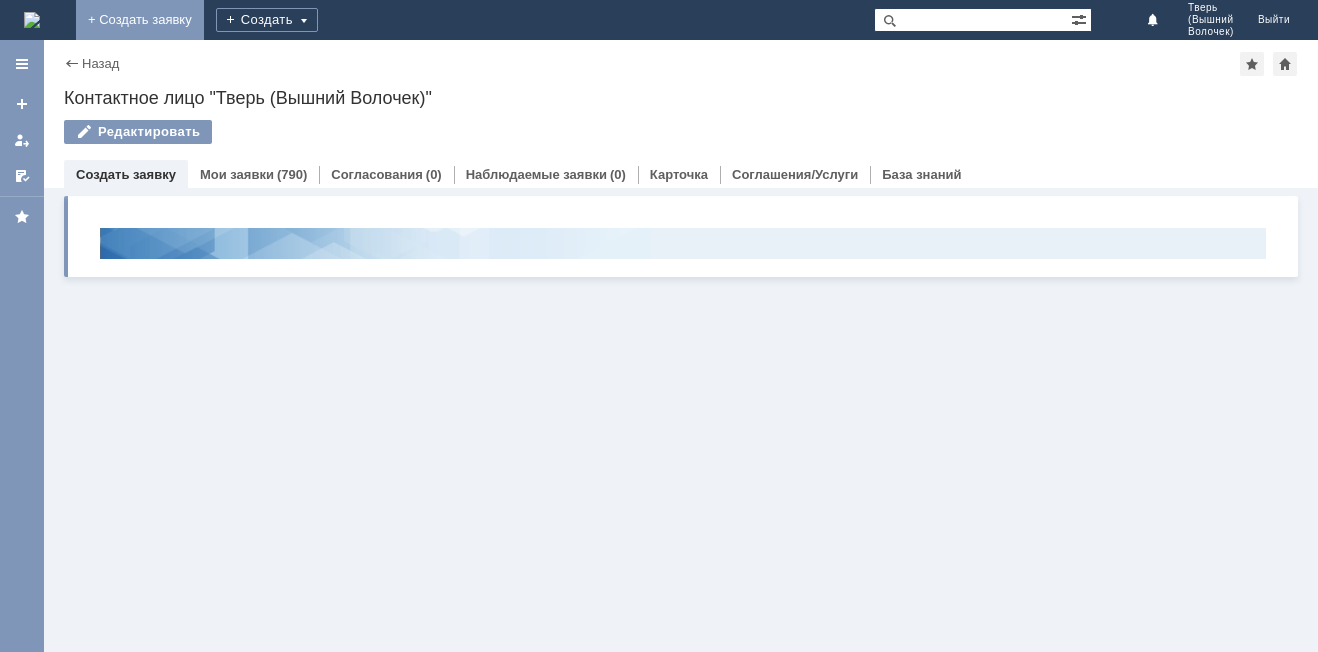 scroll, scrollTop: 0, scrollLeft: 0, axis: both 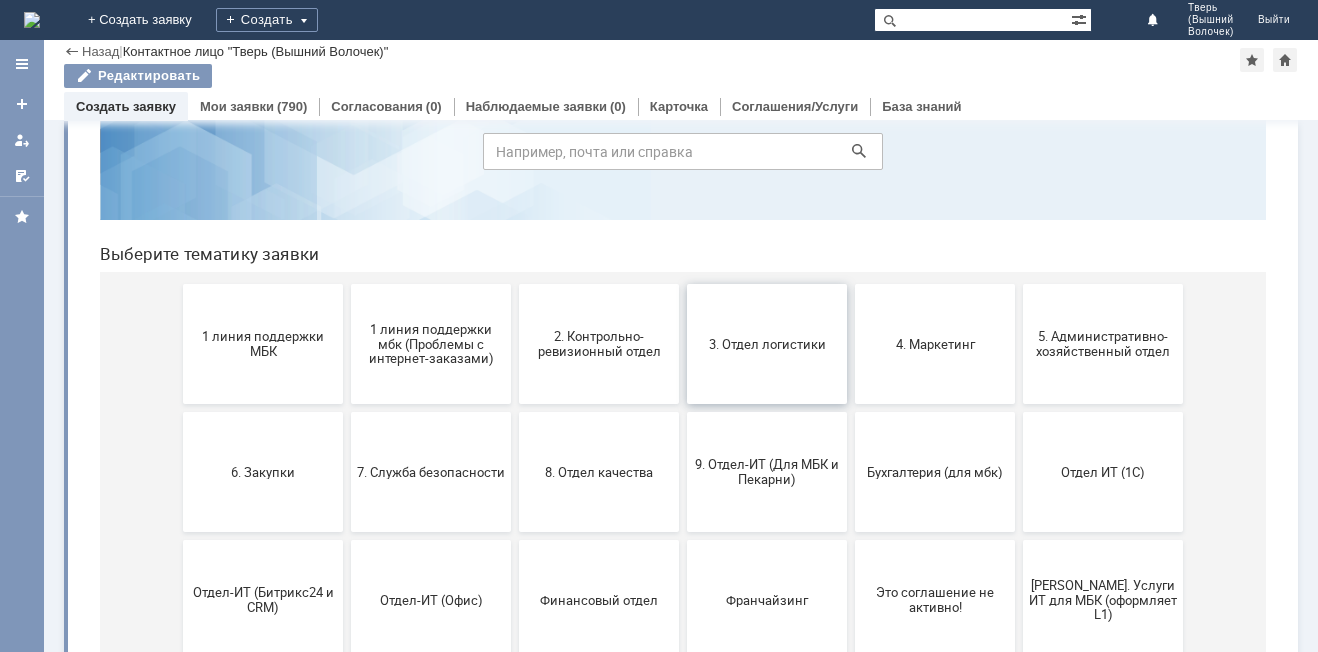 click on "3. Отдел логистики" at bounding box center (767, 343) 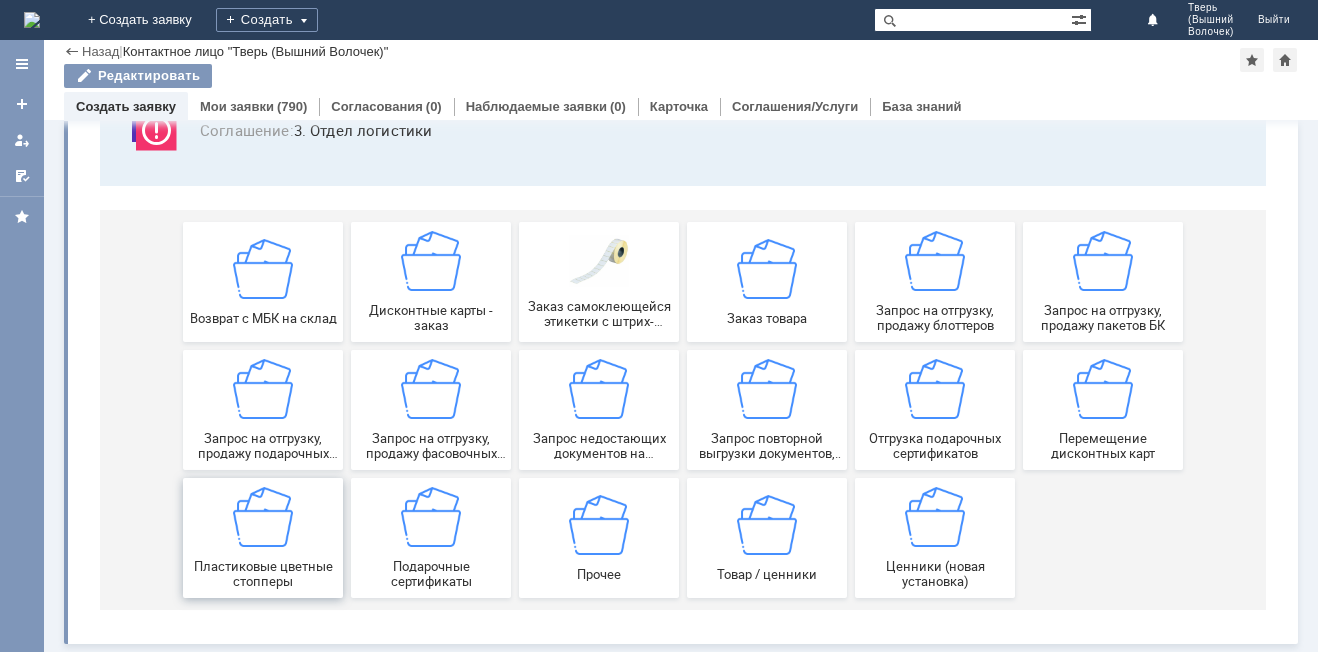 scroll, scrollTop: 166, scrollLeft: 0, axis: vertical 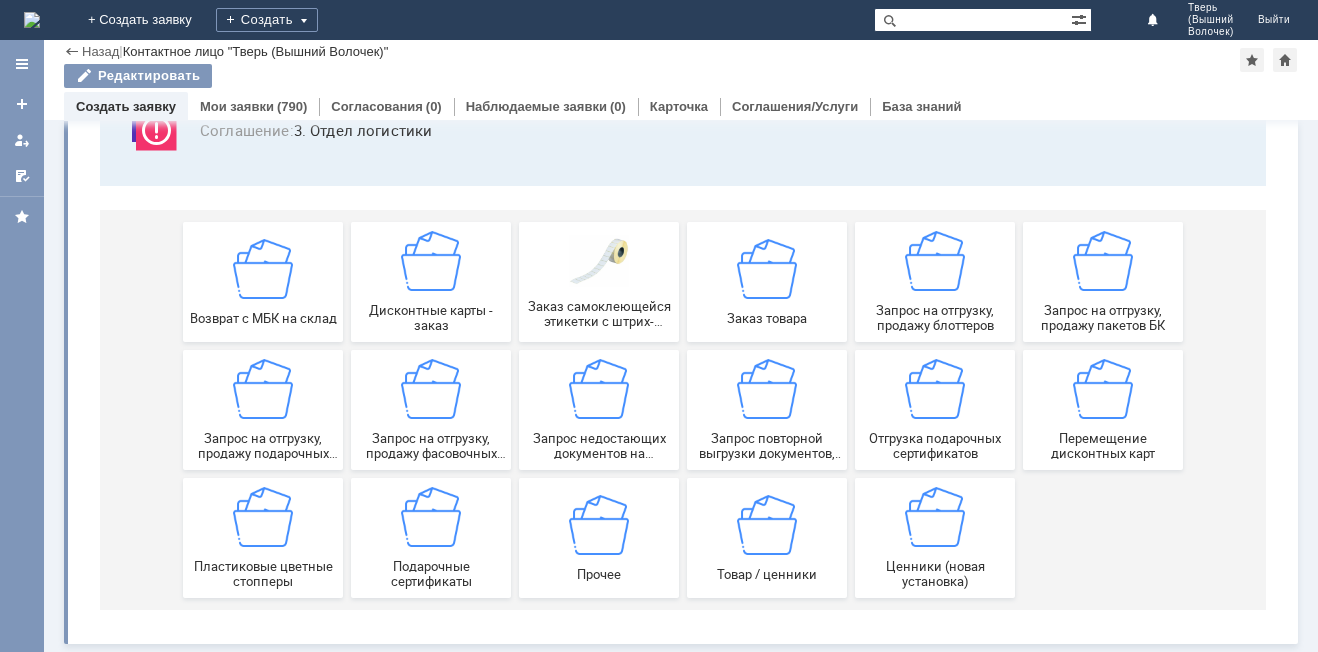click at bounding box center (1103, 261) 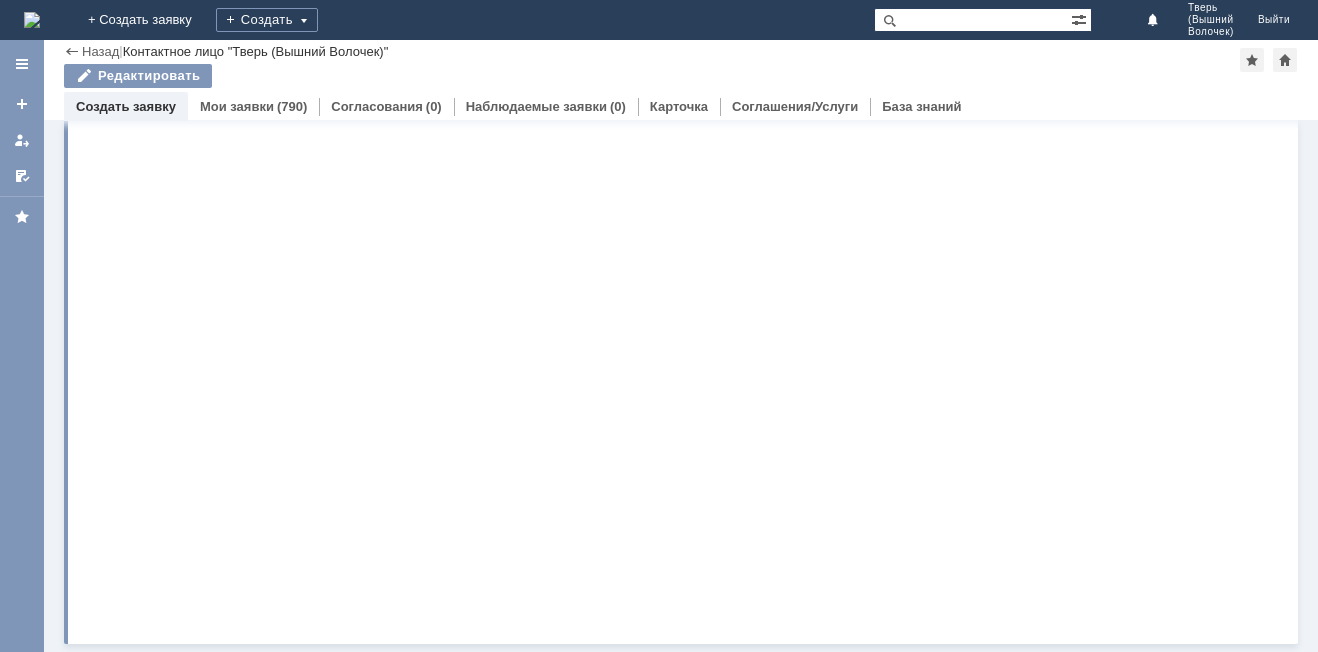 scroll, scrollTop: 0, scrollLeft: 0, axis: both 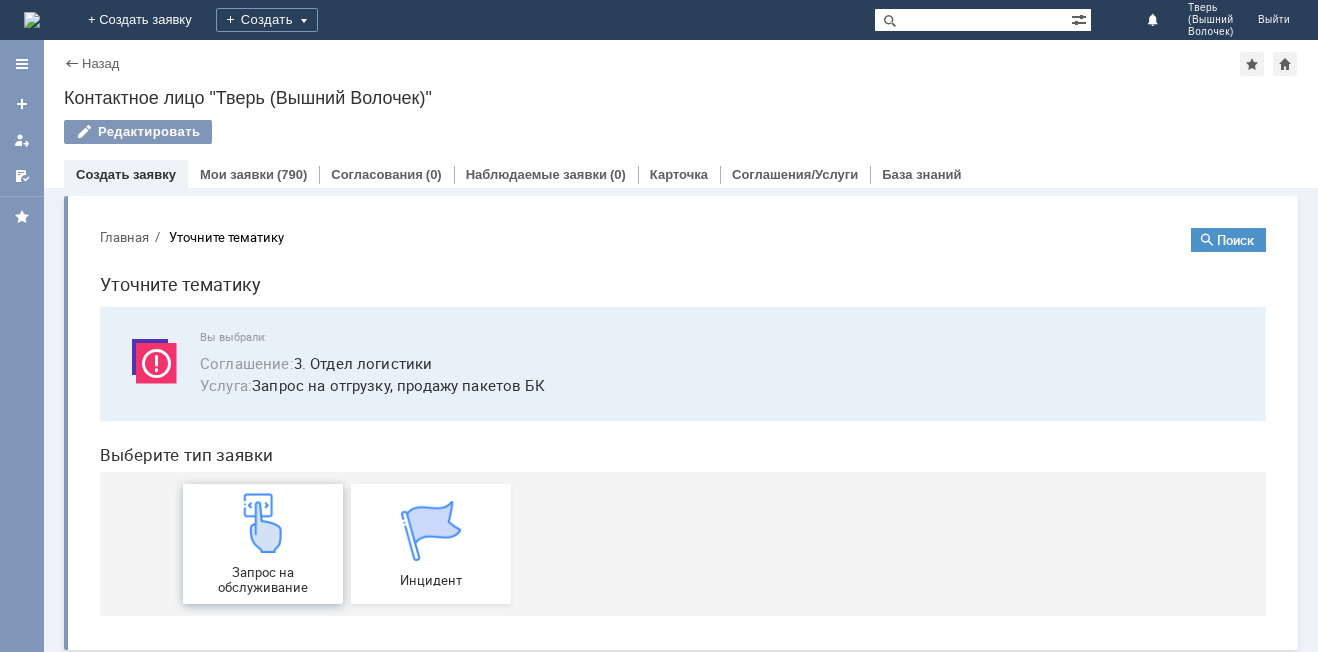 click on "Запрос на обслуживание" at bounding box center (263, 580) 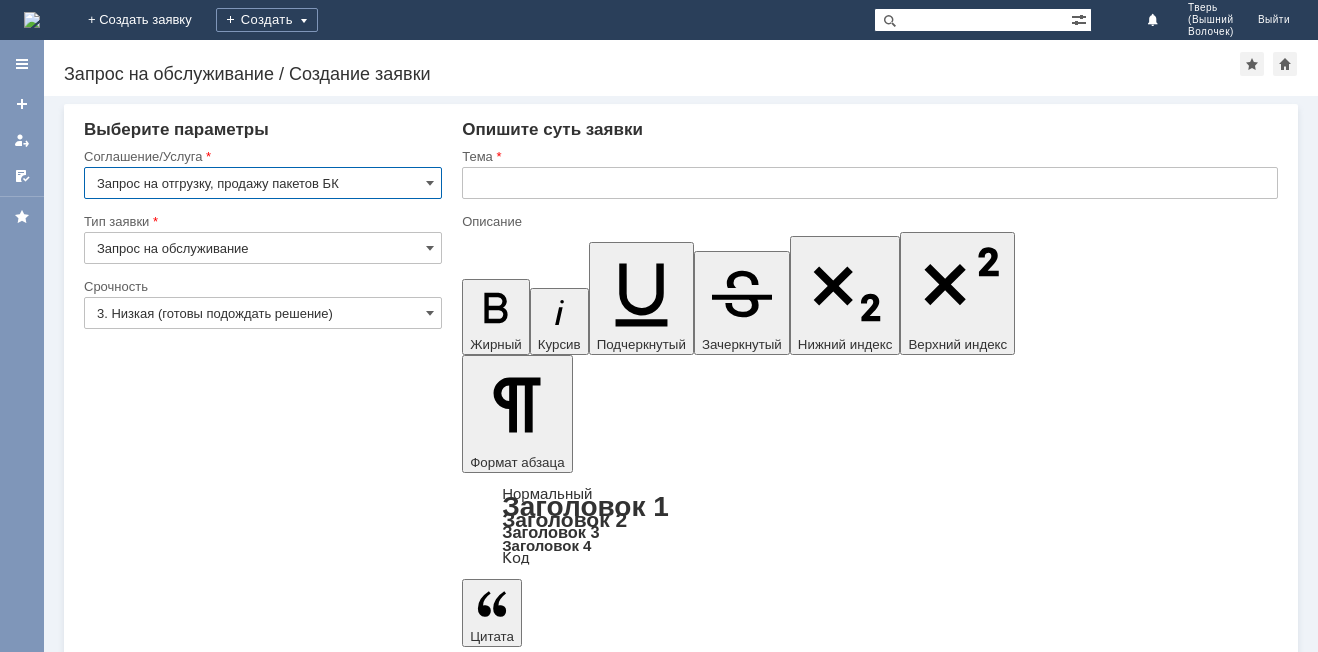 scroll, scrollTop: 0, scrollLeft: 0, axis: both 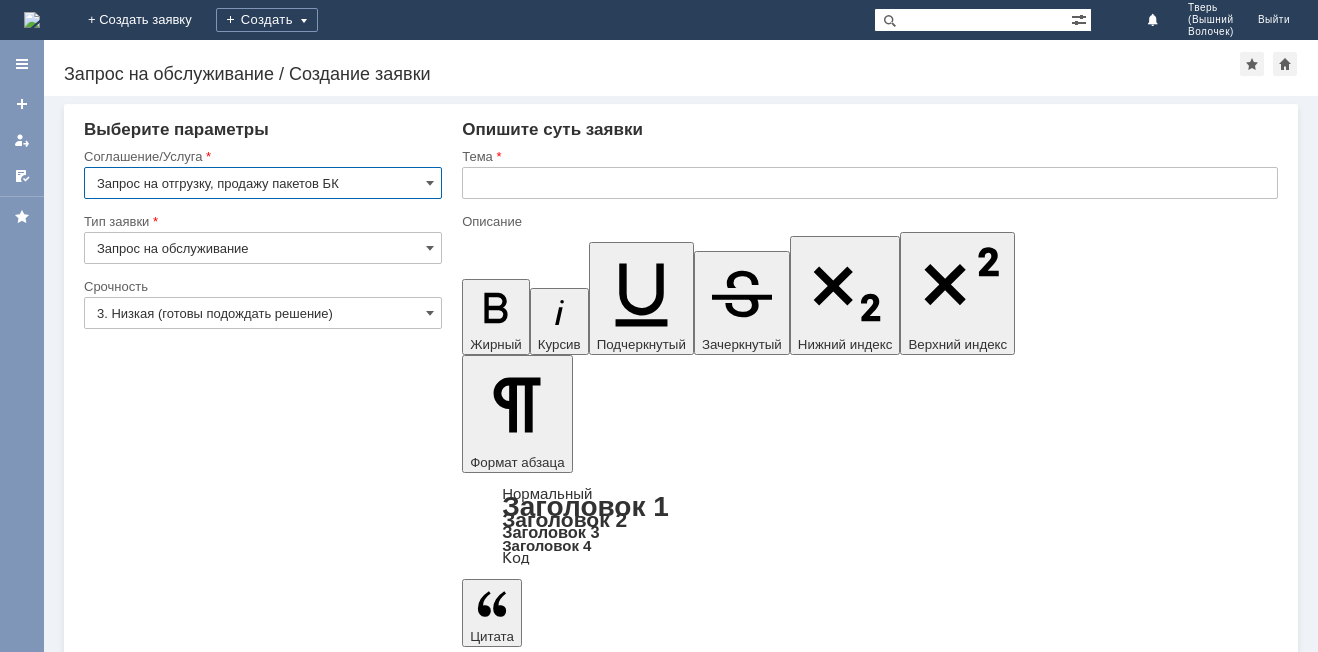 click at bounding box center (870, 183) 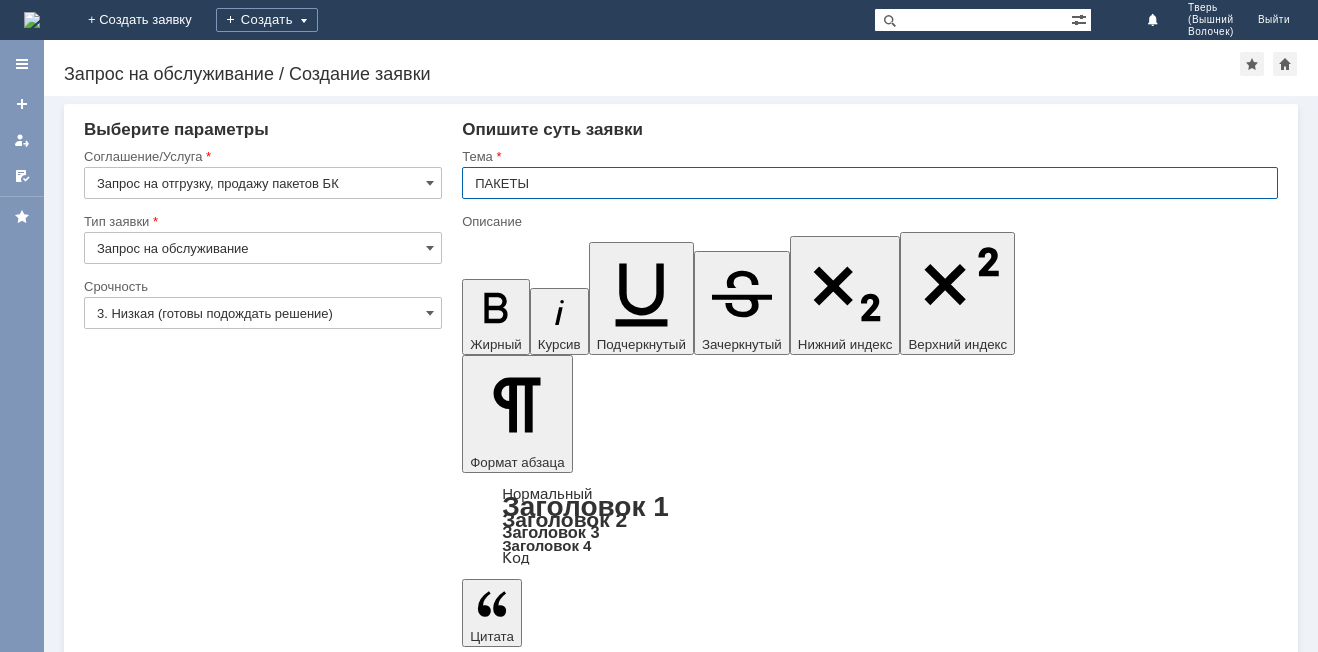 type on "ПАКЕТЫ" 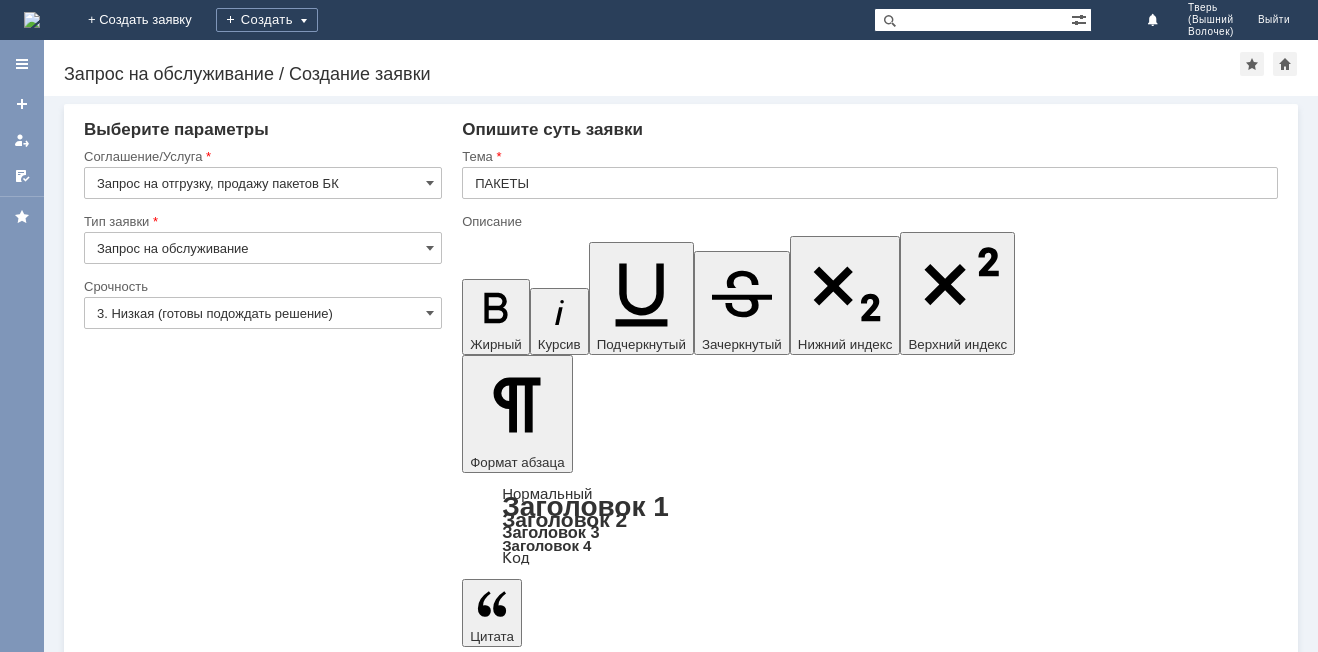 type 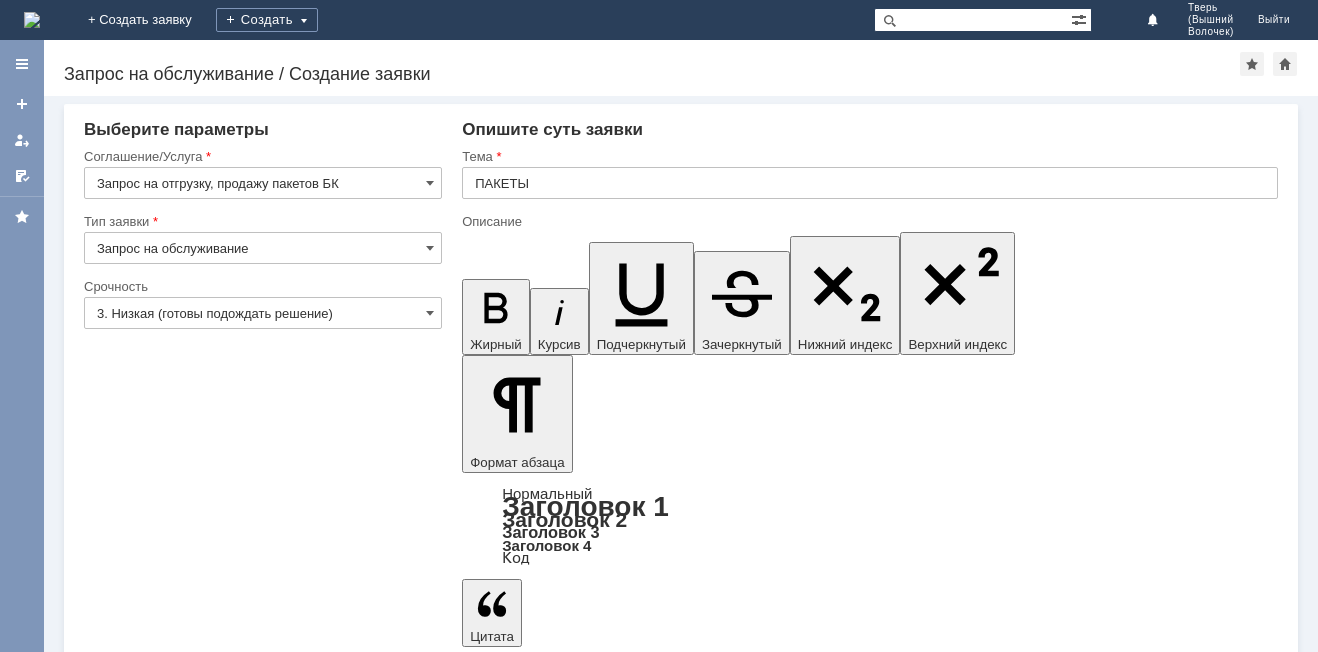 click on "ДОБРЫЙ ДЕНЬ! ПРОСИМ ПРИСЛАТЬ ПАКЕТЫ БК БОЛЬШИЕ - 1000 ШТУК" at bounding box center [625, 5340] 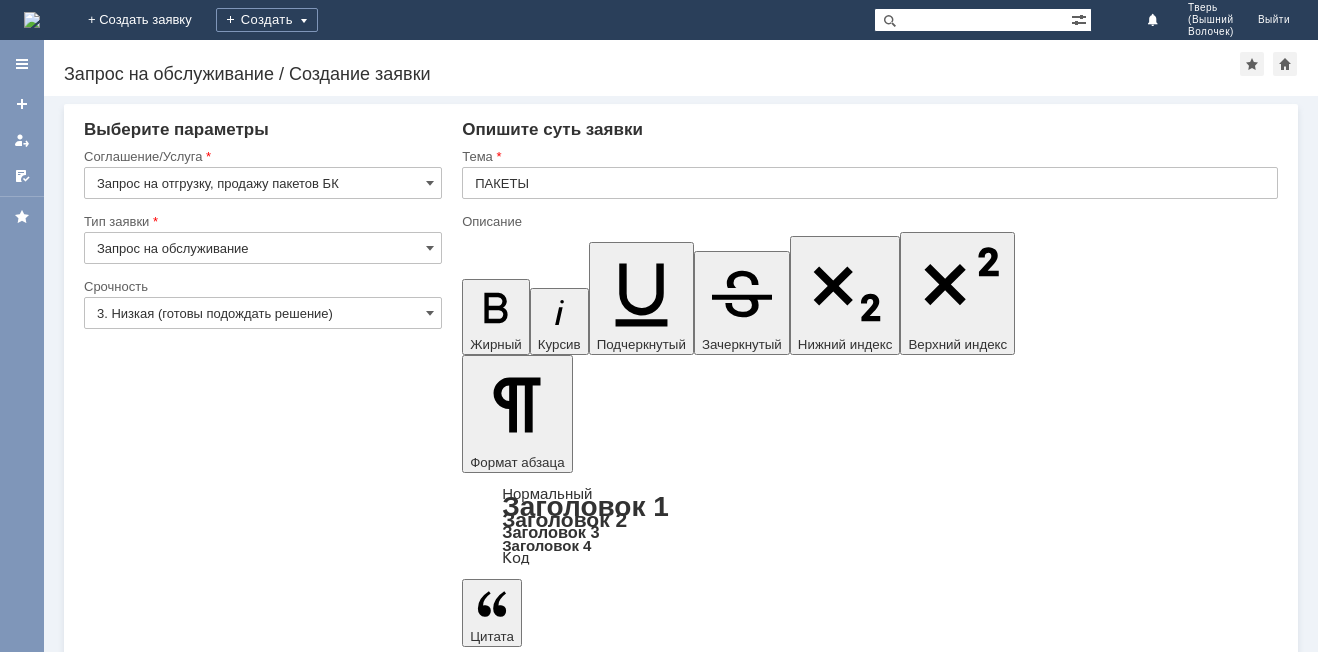 click on "Добавить файл" at bounding box center (870, 5494) 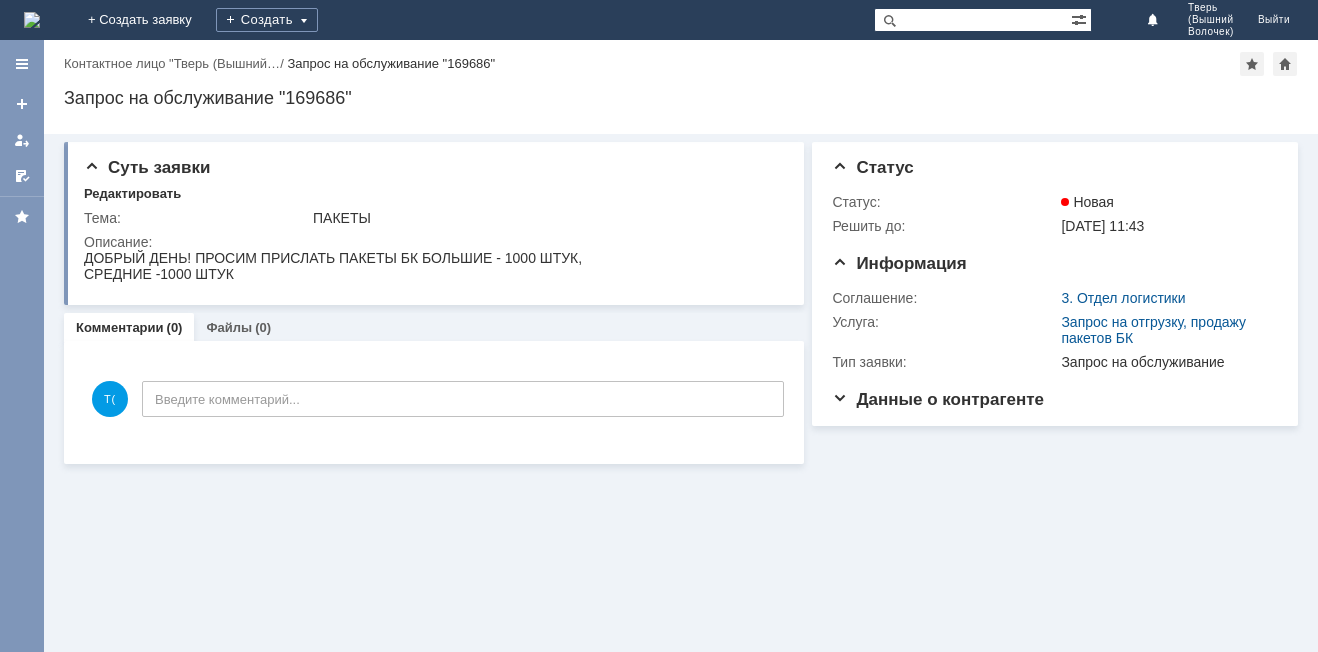 scroll, scrollTop: 0, scrollLeft: 0, axis: both 